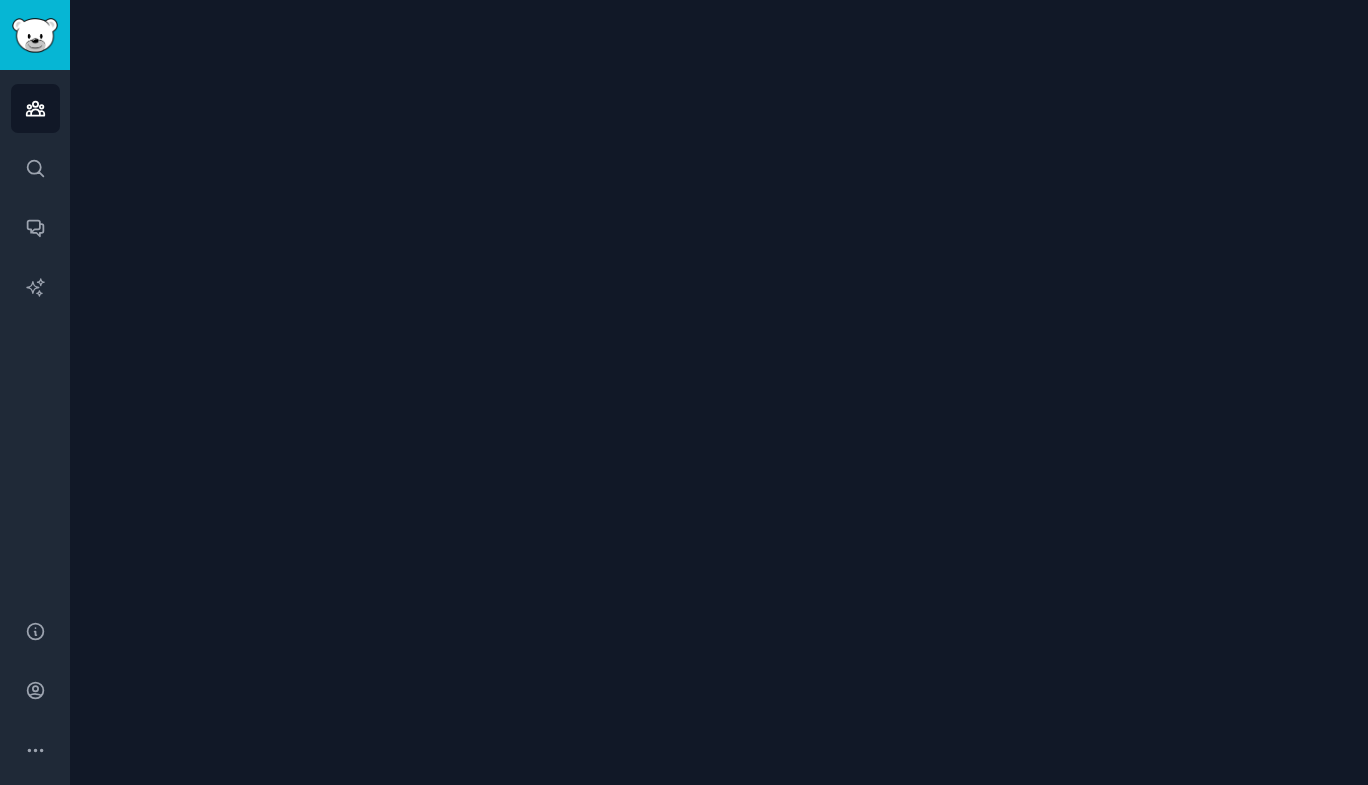 scroll, scrollTop: 0, scrollLeft: 0, axis: both 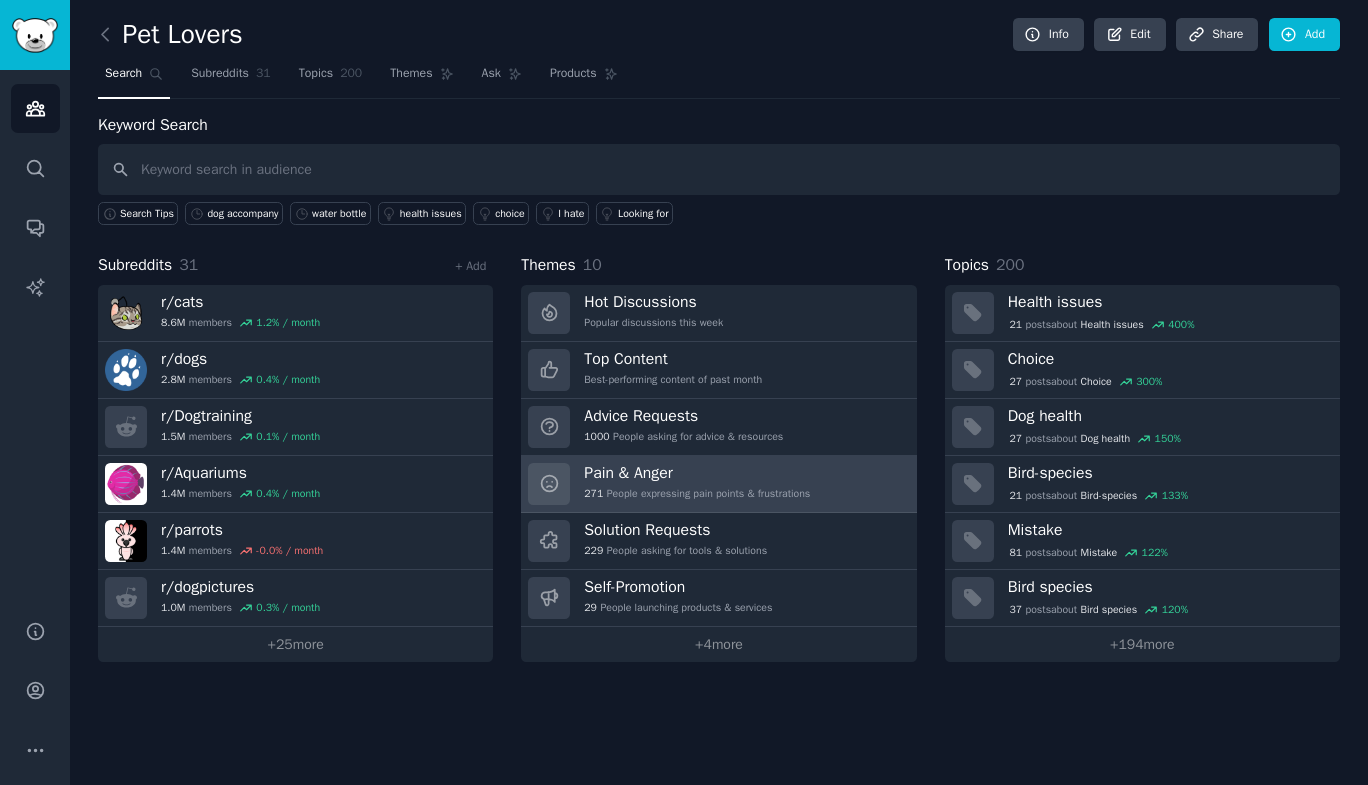 click on "271 People expressing pain points & frustrations" at bounding box center (697, 494) 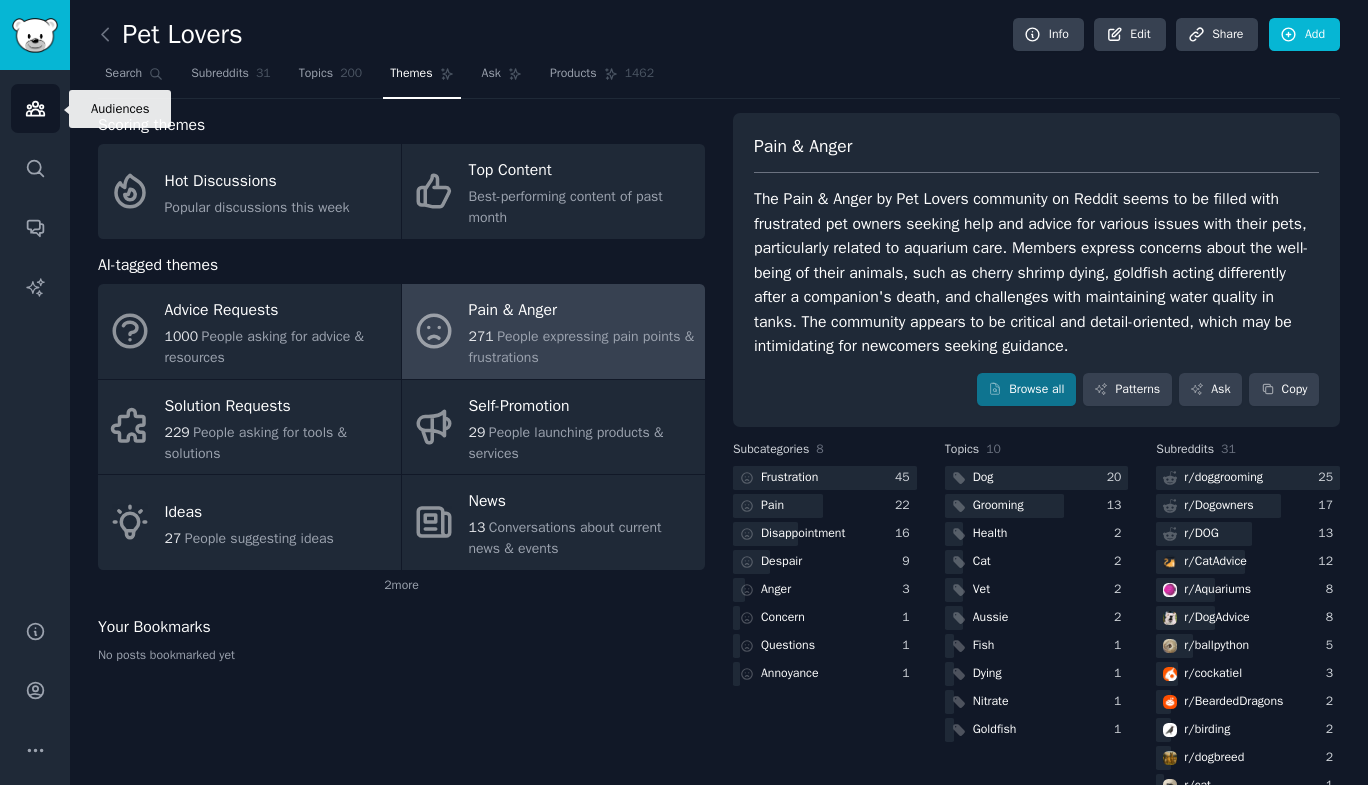 click on "Audiences" at bounding box center (35, 108) 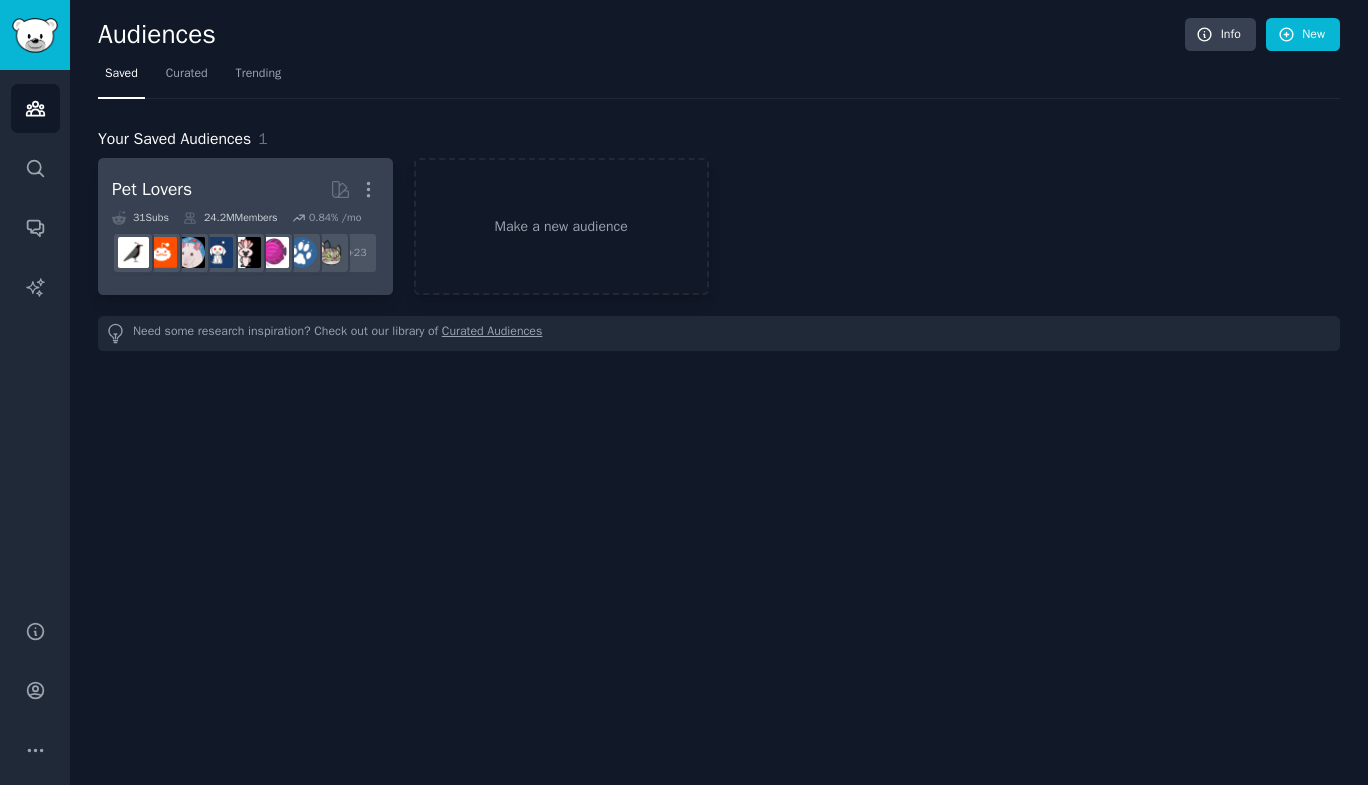 click on "Pet Lovers" at bounding box center (152, 189) 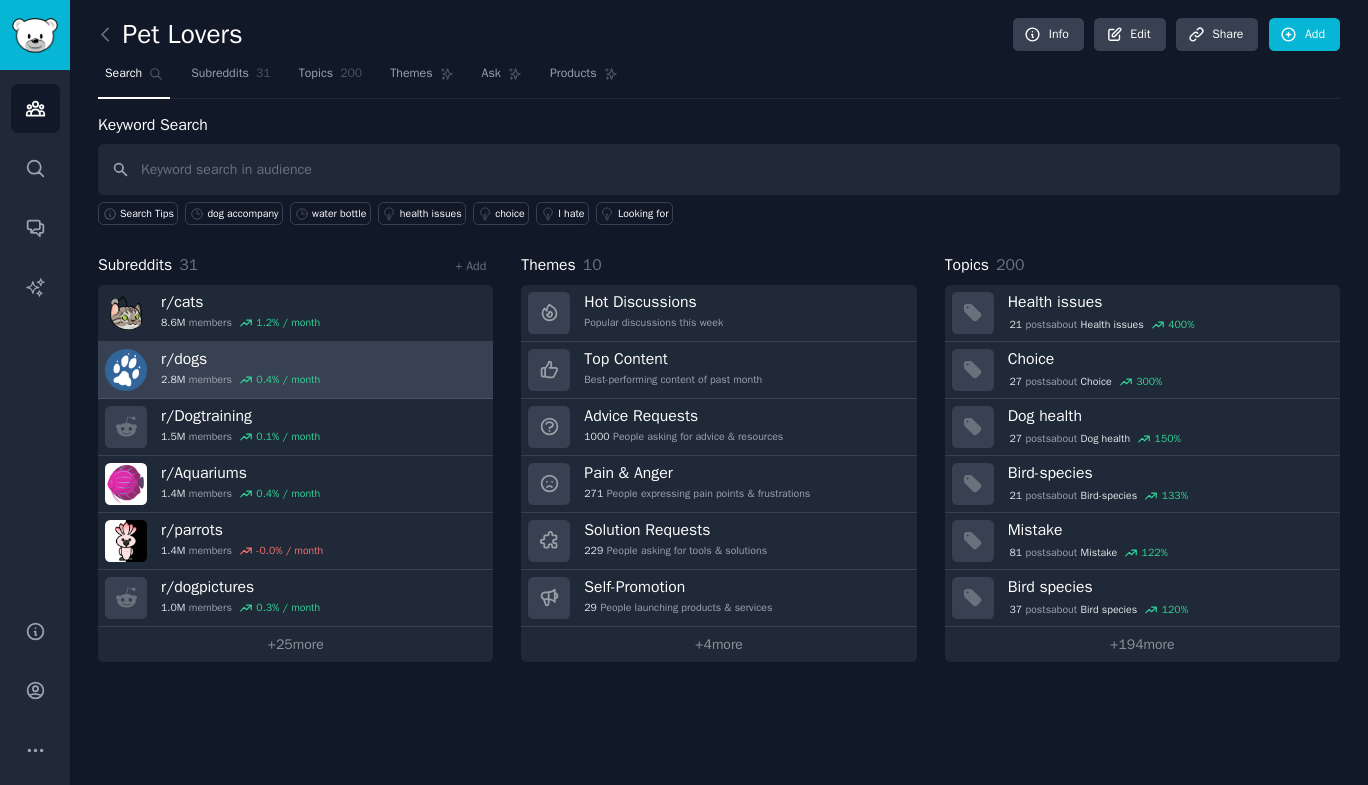 click on "r/ dogs 2.8M members 0.4 % / month" at bounding box center (240, 370) 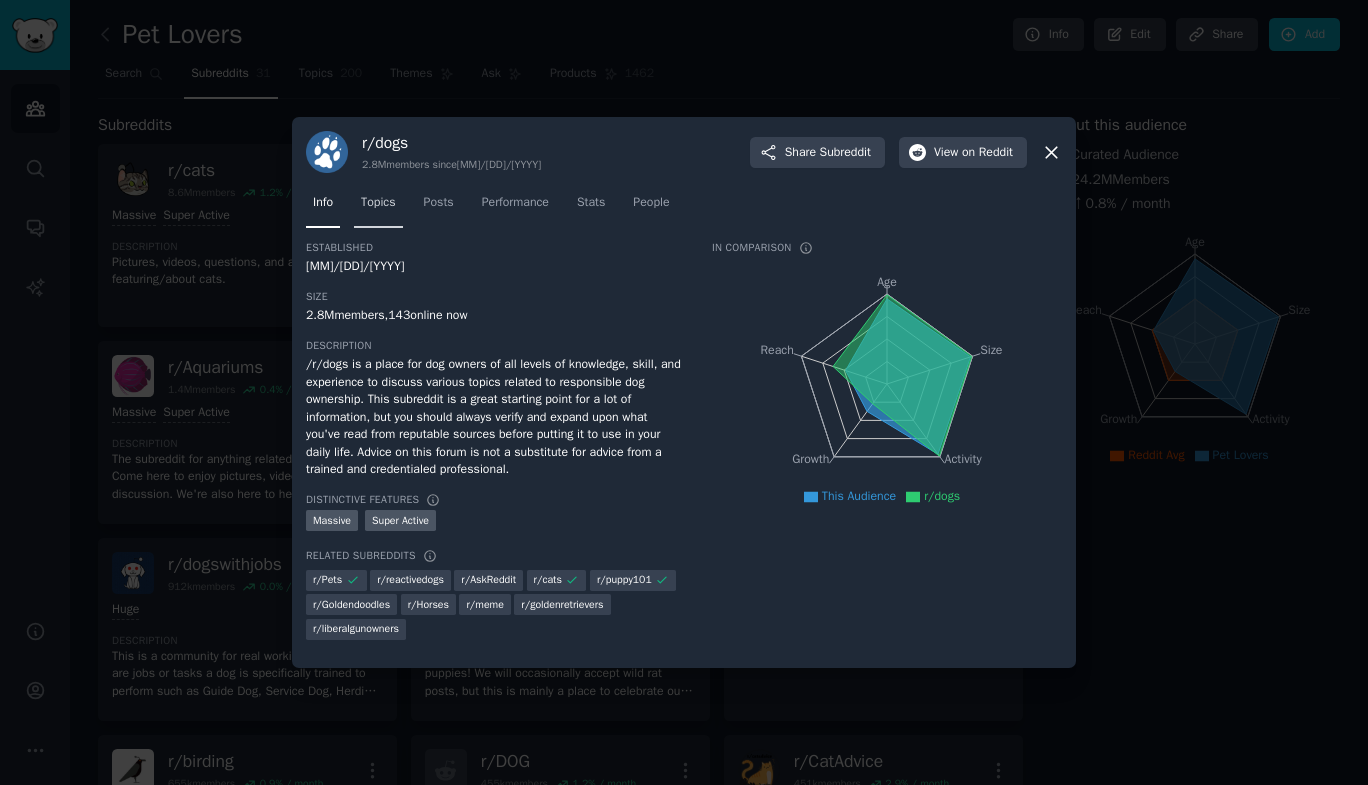 click on "Topics" at bounding box center (378, 203) 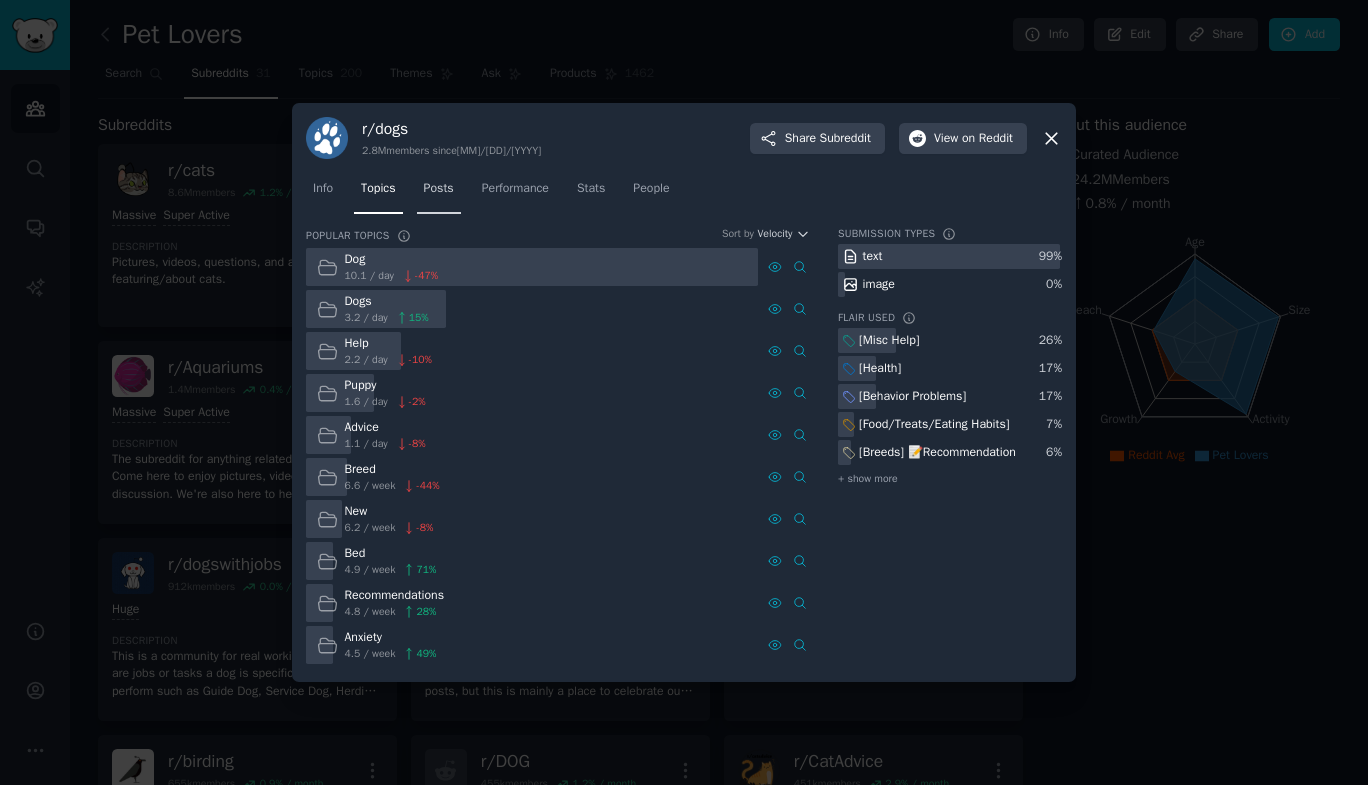 click on "Posts" at bounding box center (439, 189) 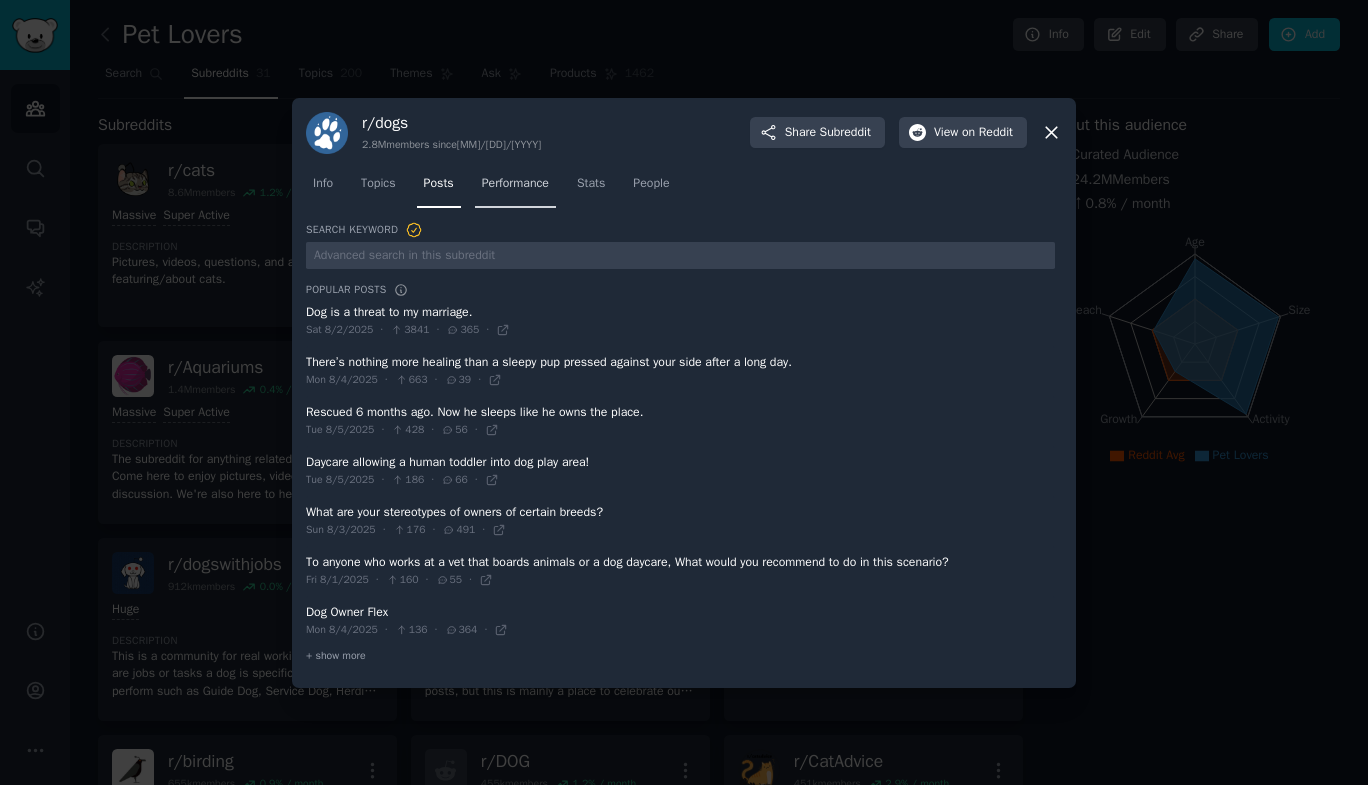 click on "Performance" at bounding box center [515, 188] 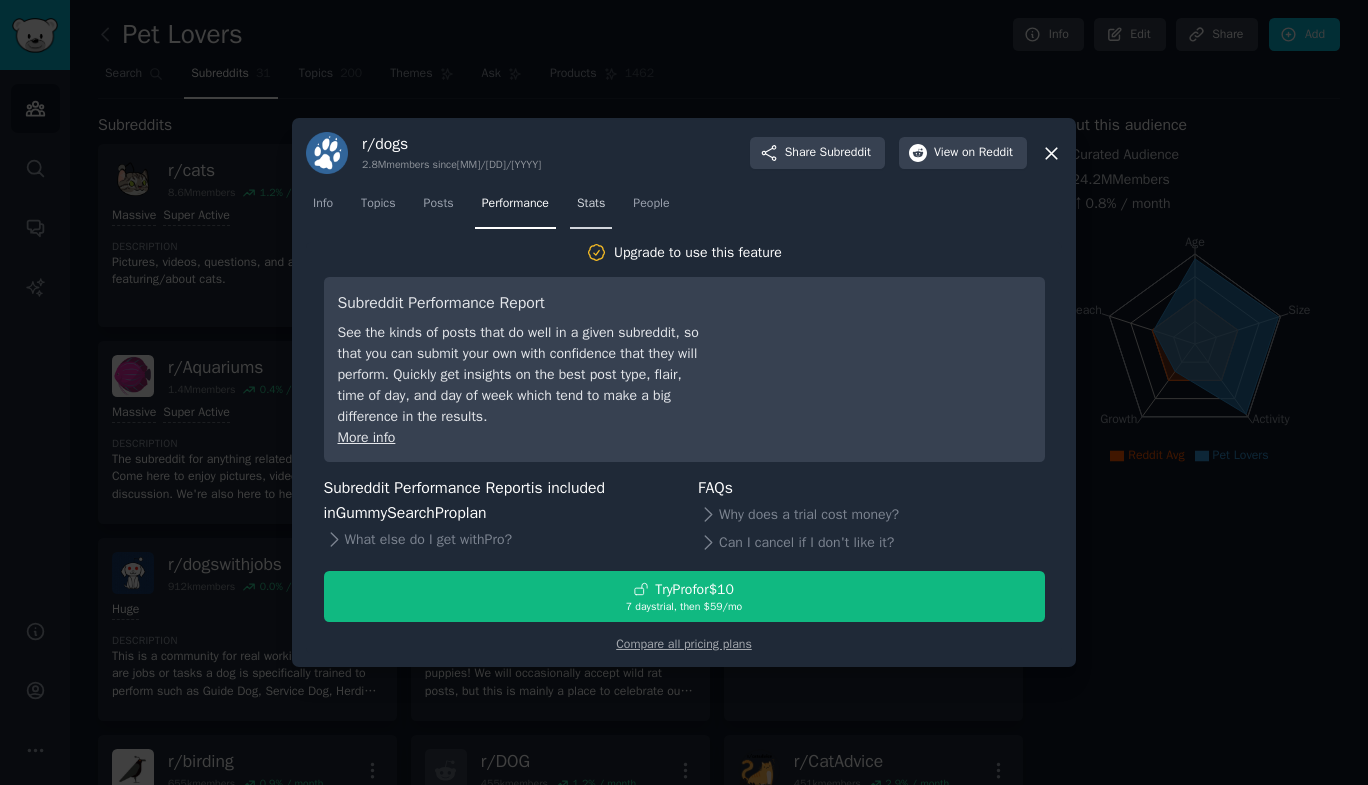 click on "Stats" at bounding box center (591, 204) 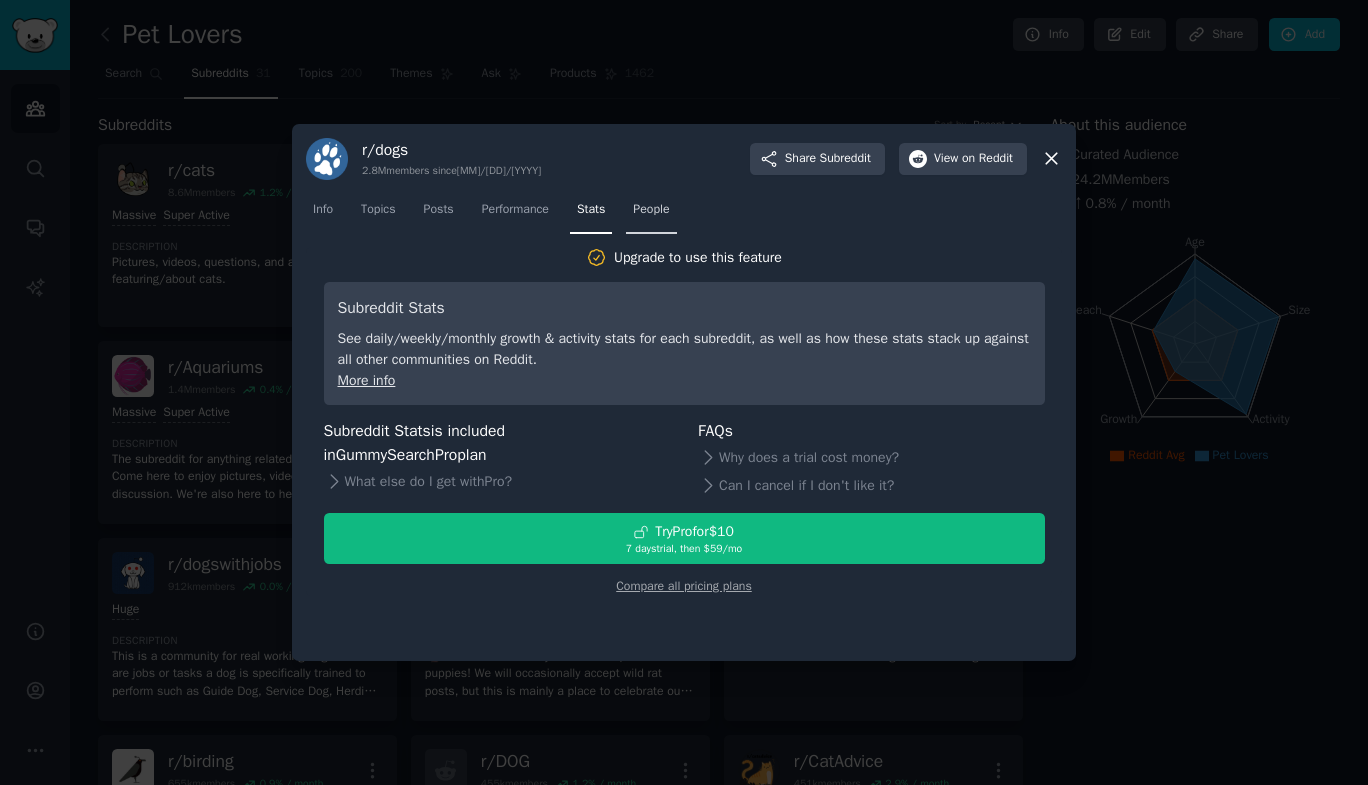 click on "People" at bounding box center [651, 210] 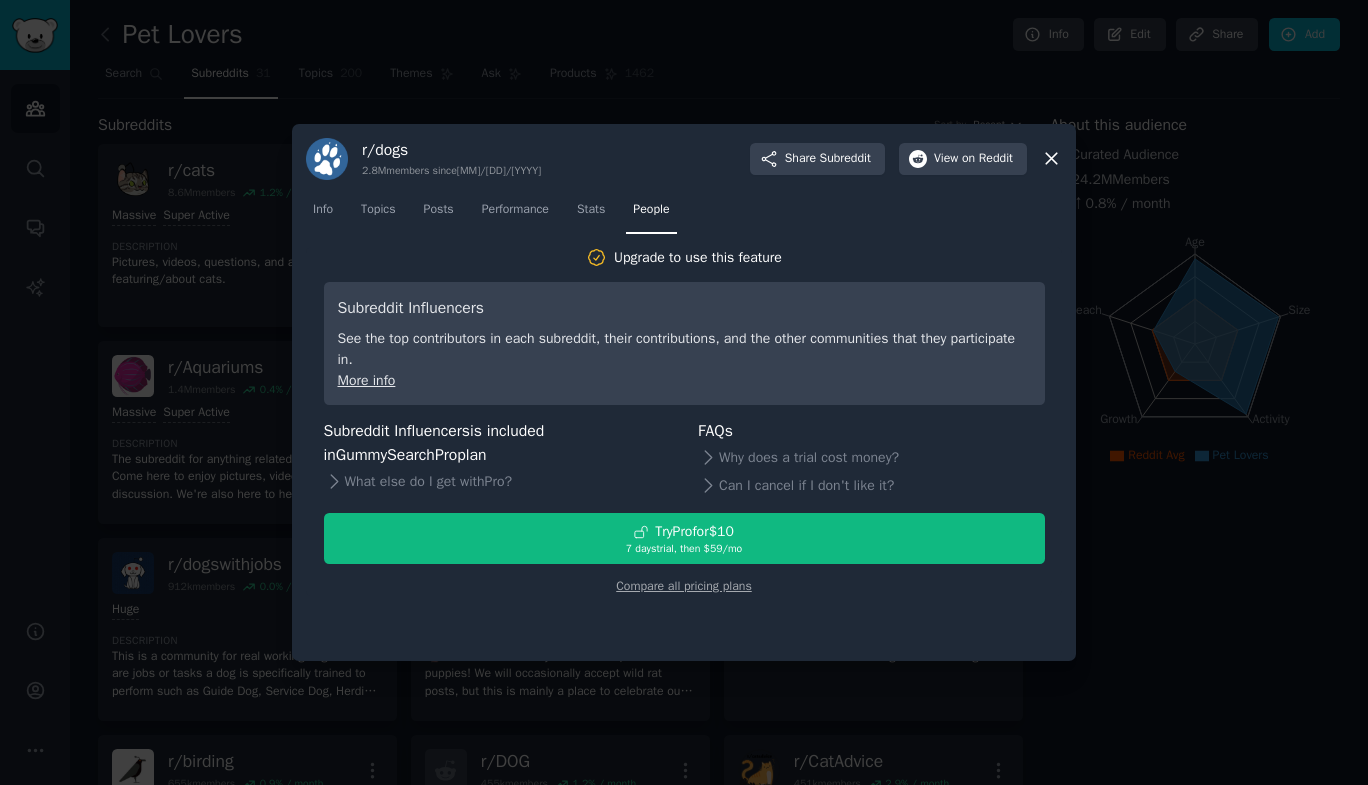click 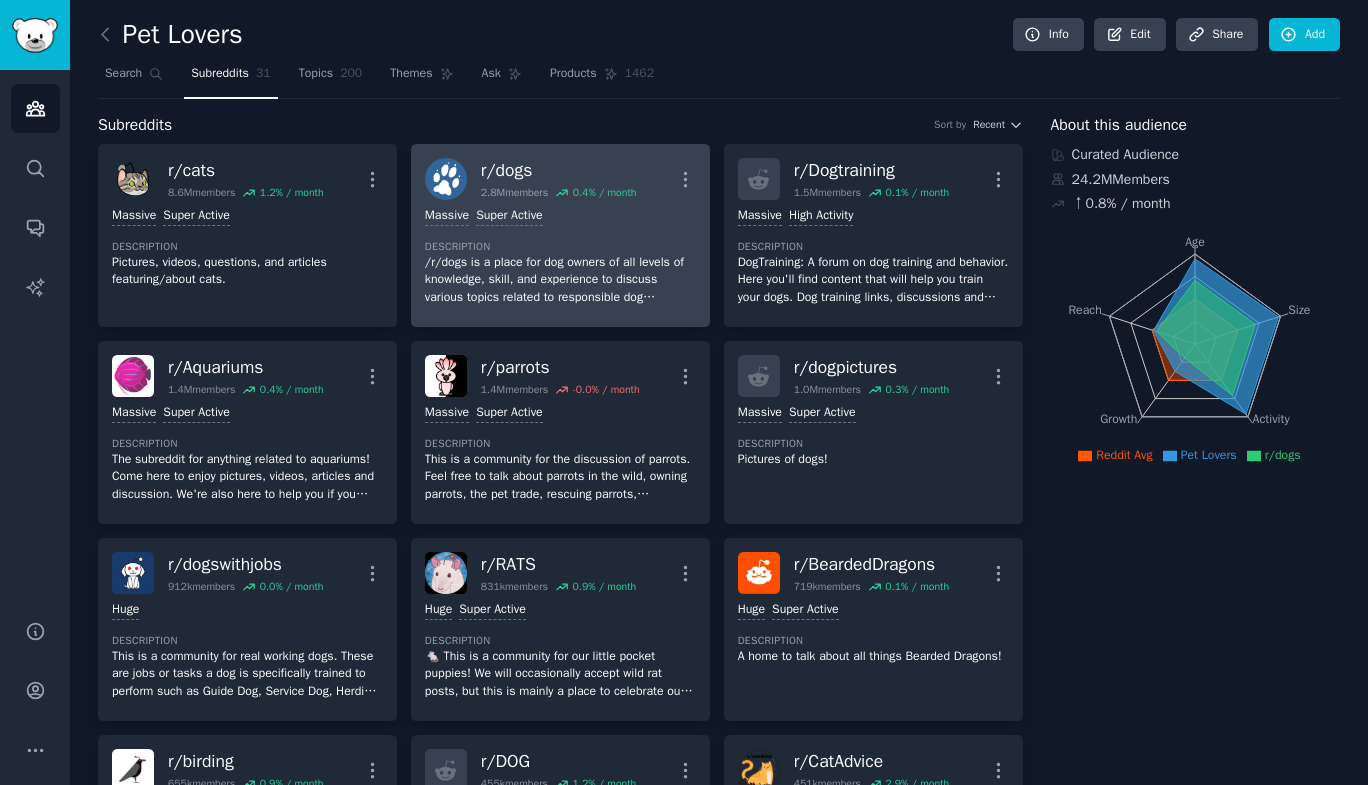 click on "/r/dogs is a place for dog owners of all levels of knowledge, skill, and experience to discuss various topics related to responsible dog ownership.
This subreddit is a great starting point for a lot of information, but you should always verify and expand upon what you've read from reputable sources before putting it to use in your daily life. Advice on this forum is not a substitute for advice from a trained and credentialed professional." at bounding box center [560, 280] 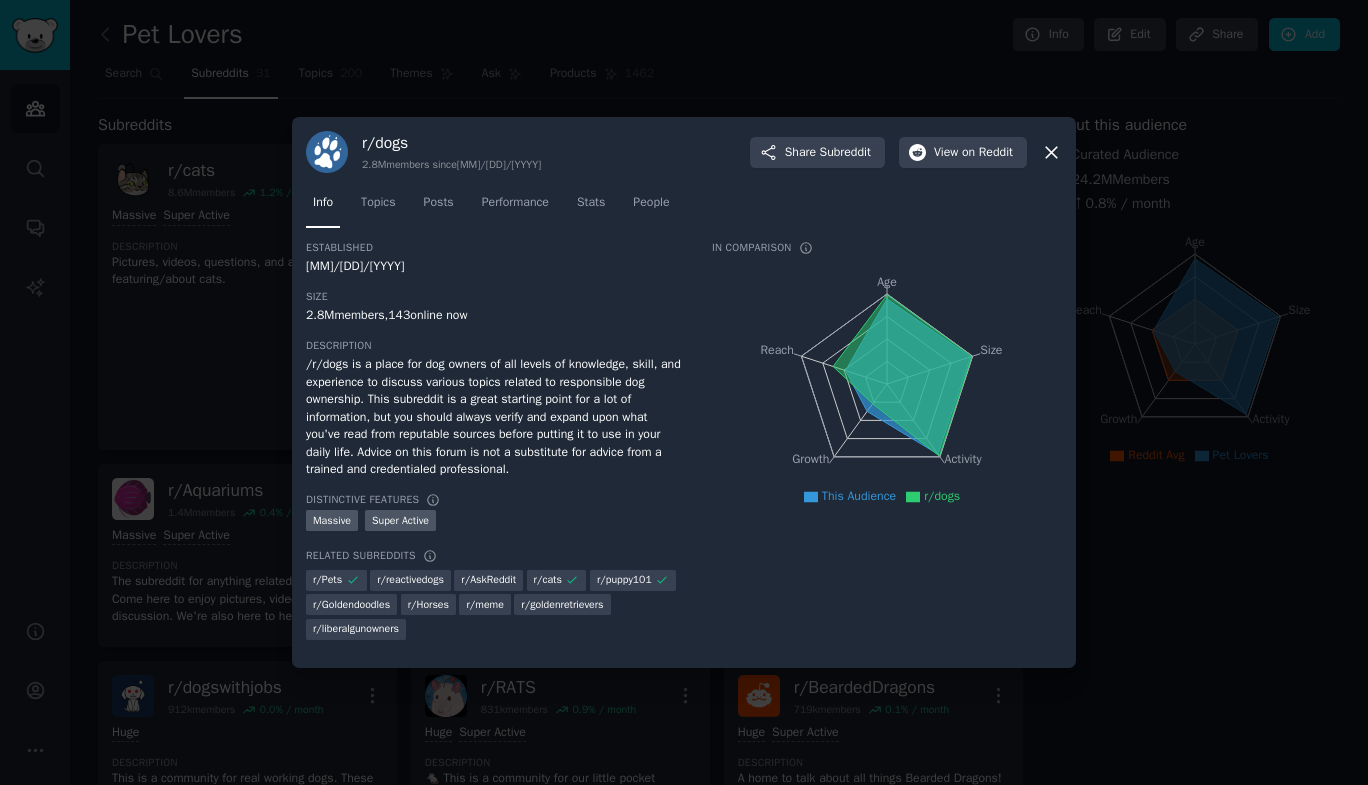 click 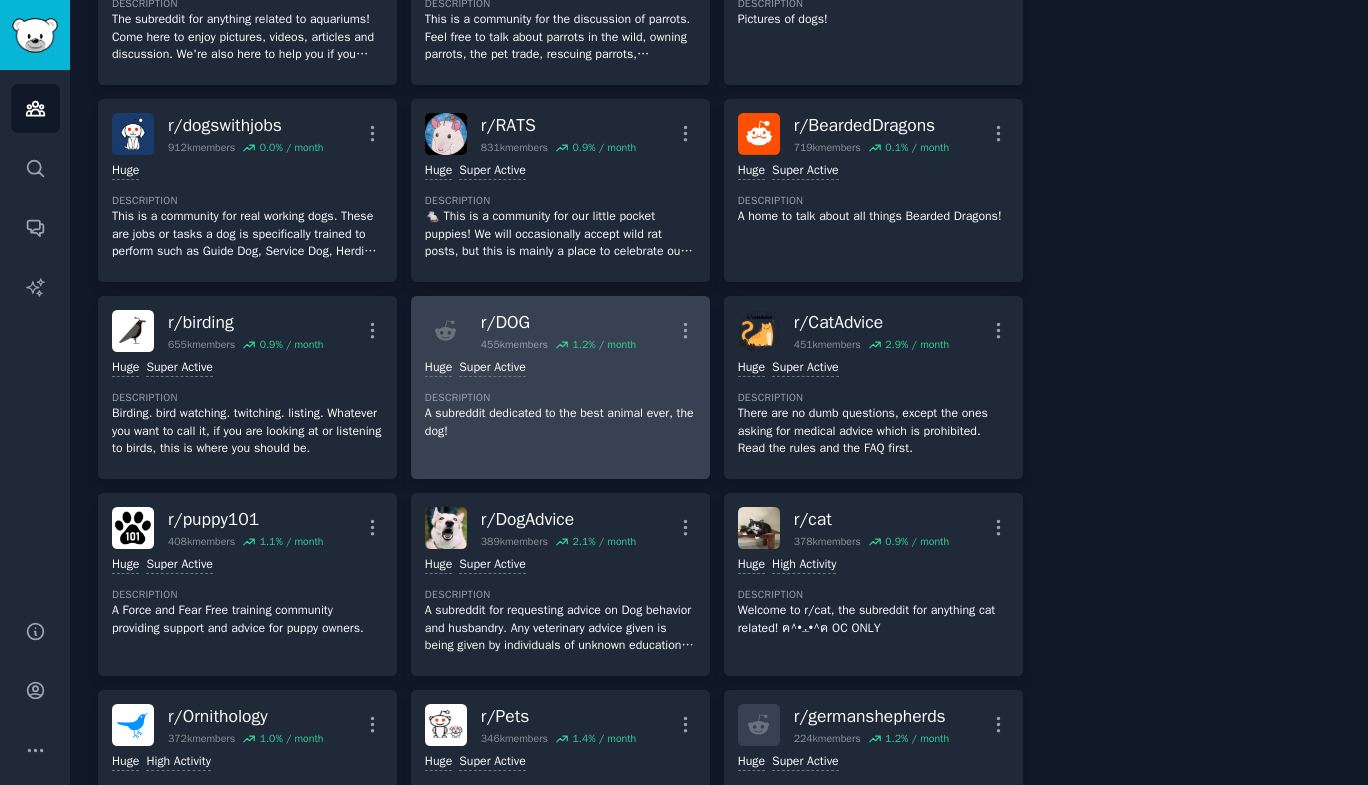 scroll, scrollTop: 1, scrollLeft: 0, axis: vertical 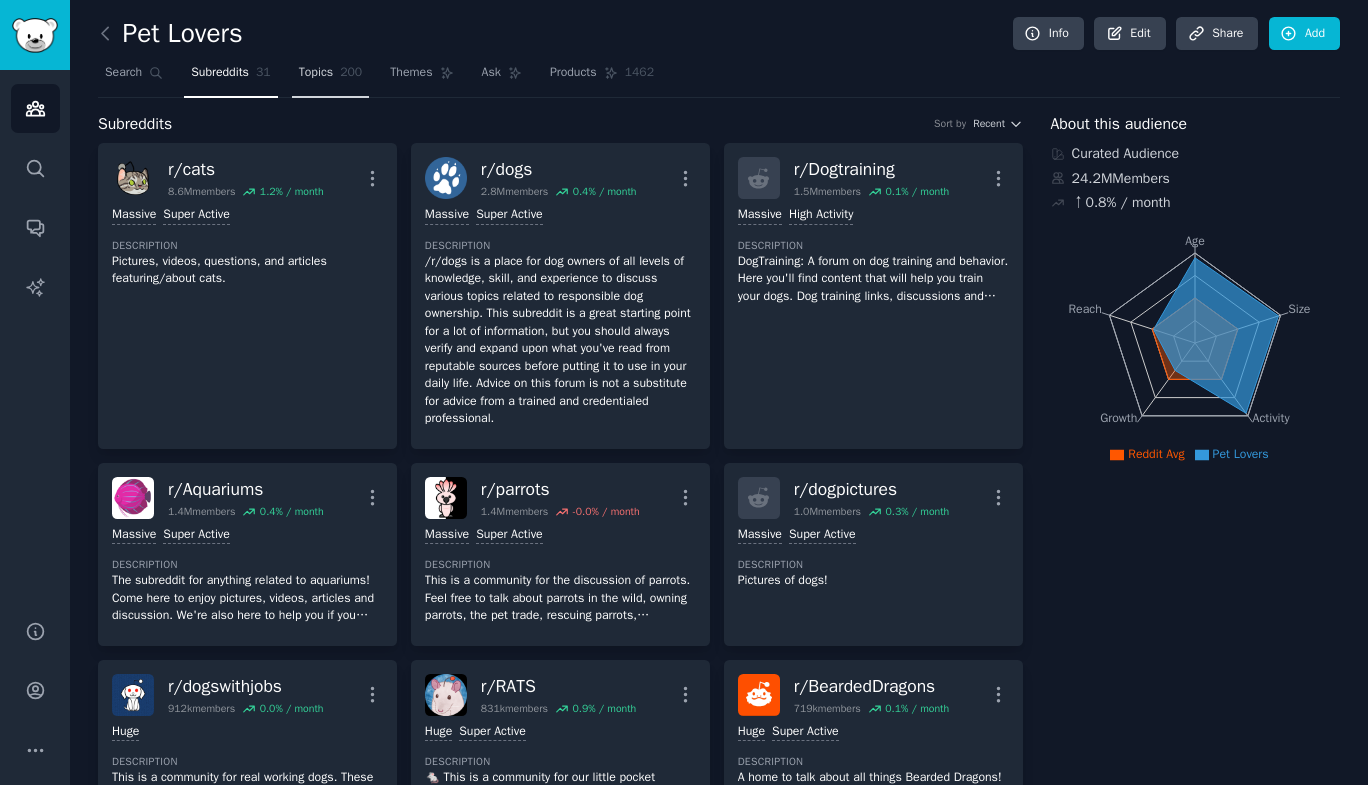 click on "200" 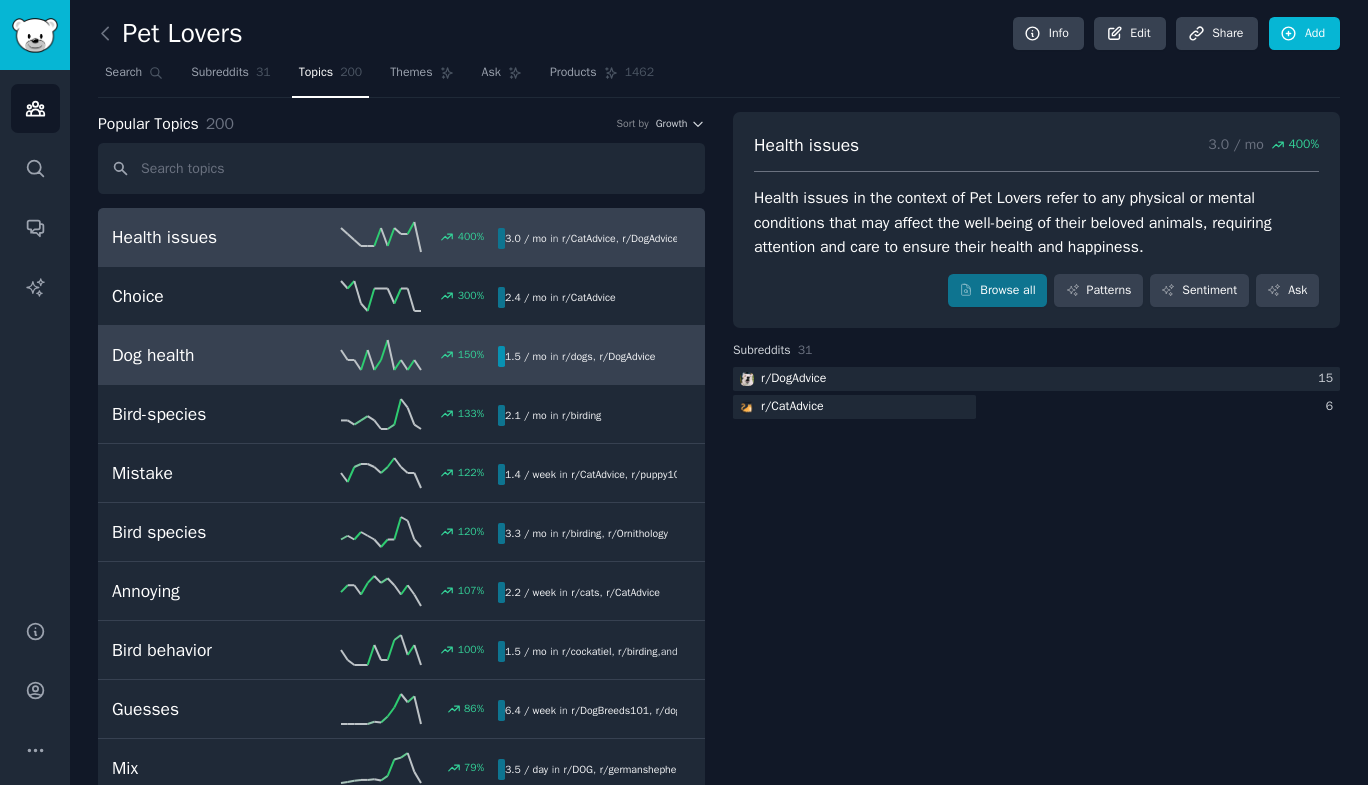 click on "150 %" at bounding box center (401, 355) 